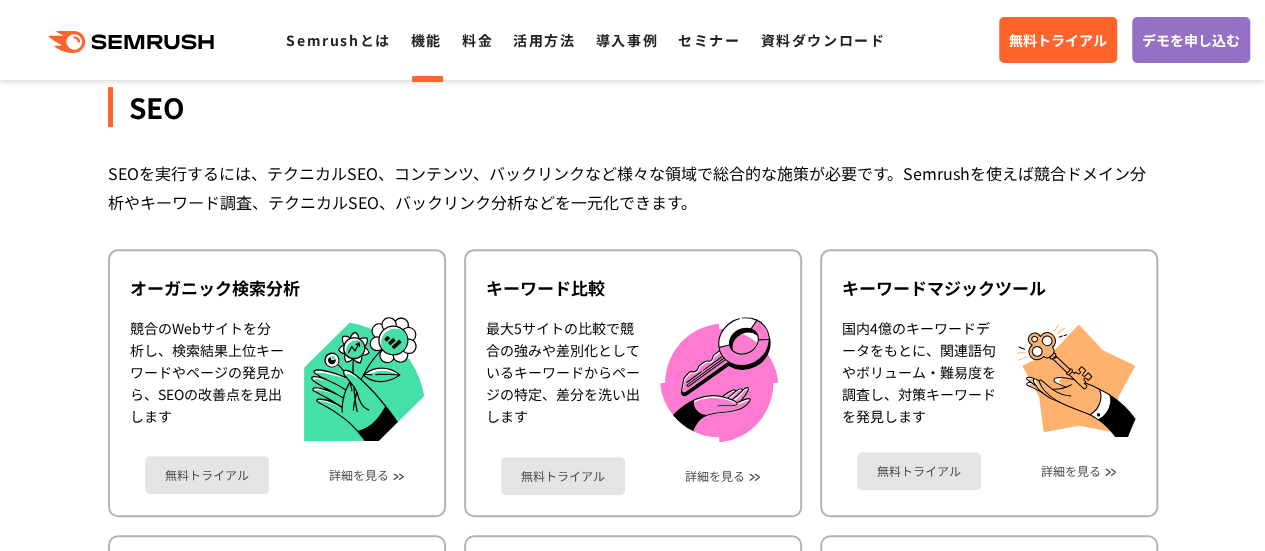 scroll, scrollTop: 400, scrollLeft: 0, axis: vertical 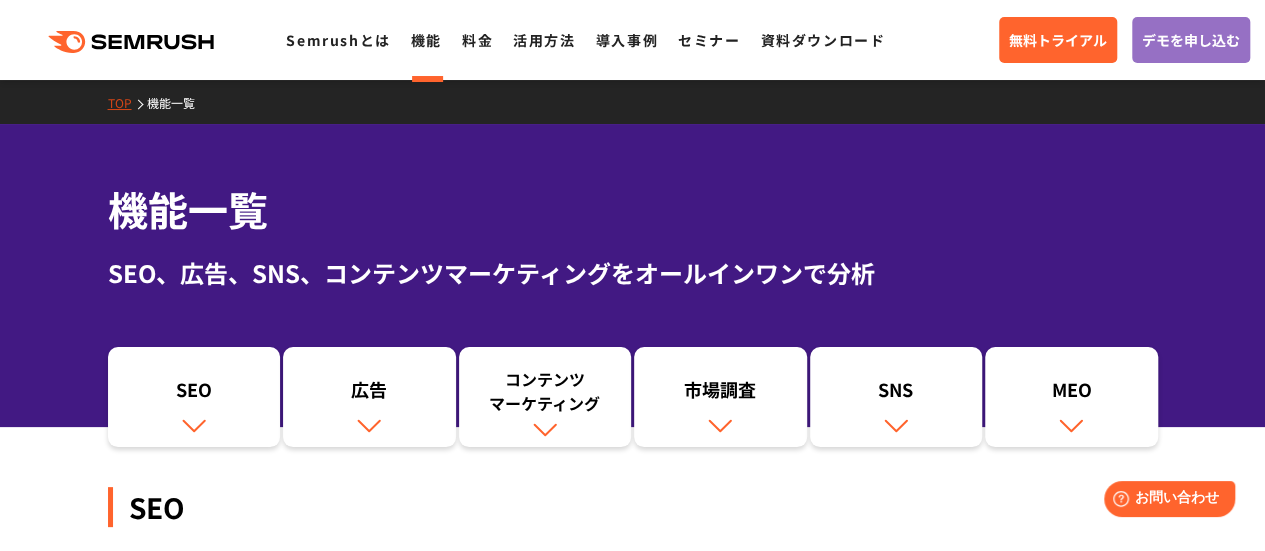 click on "料金" at bounding box center [477, 40] 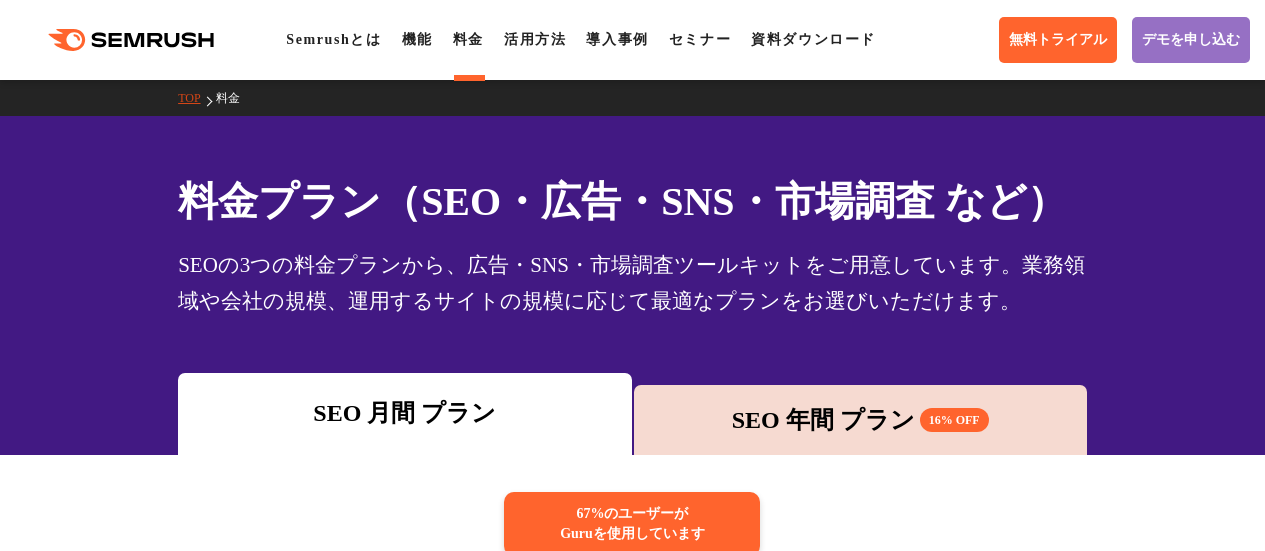 scroll, scrollTop: 200, scrollLeft: 0, axis: vertical 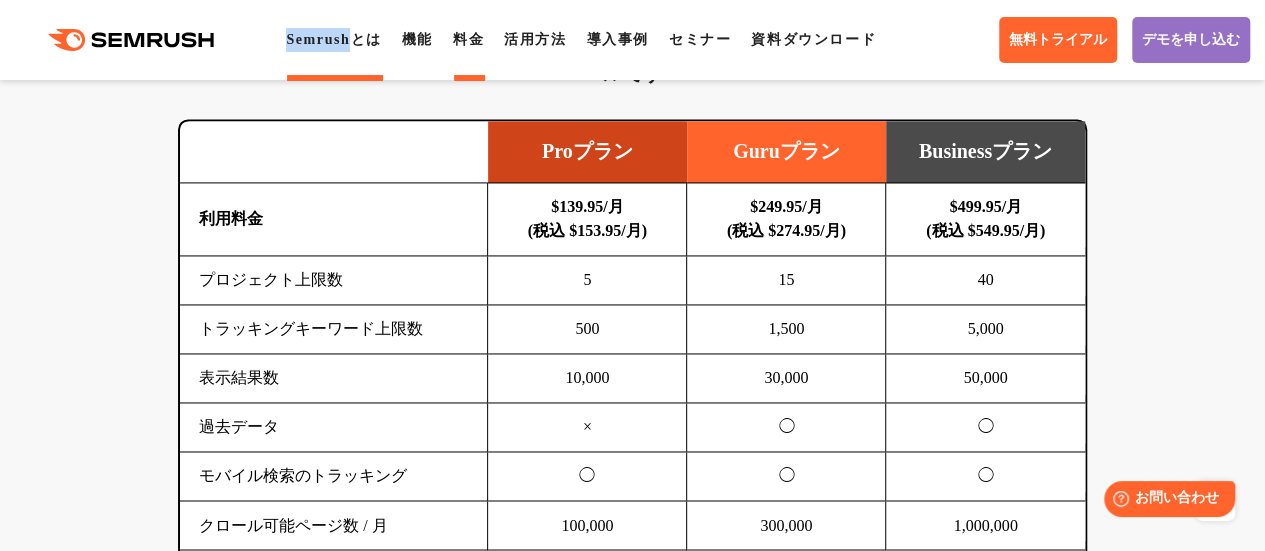copy on "Semrush" 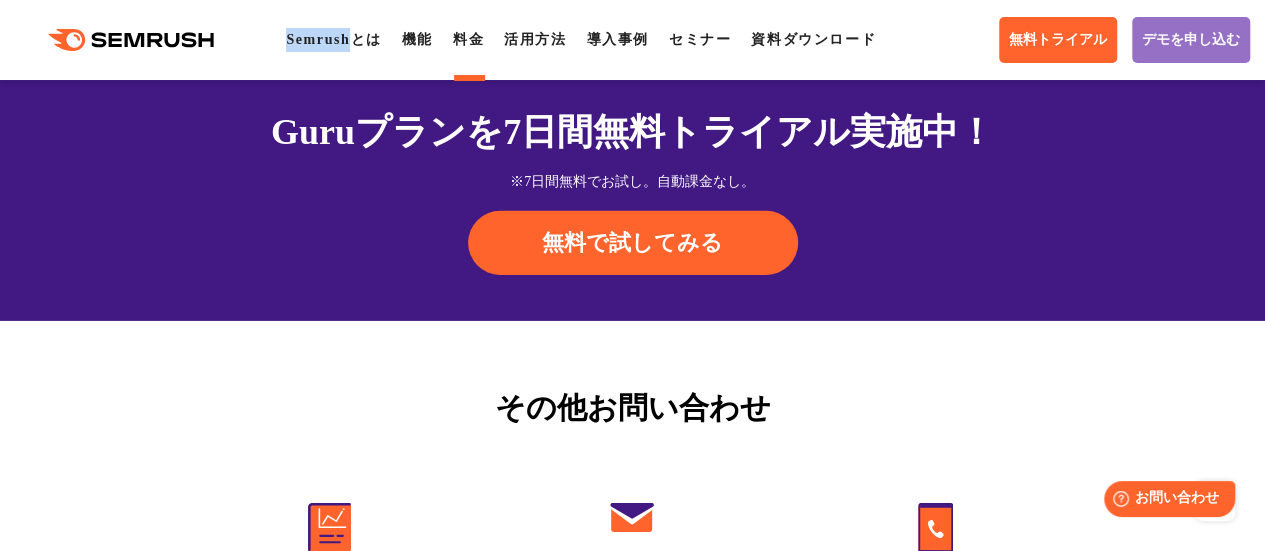 scroll, scrollTop: 6784, scrollLeft: 0, axis: vertical 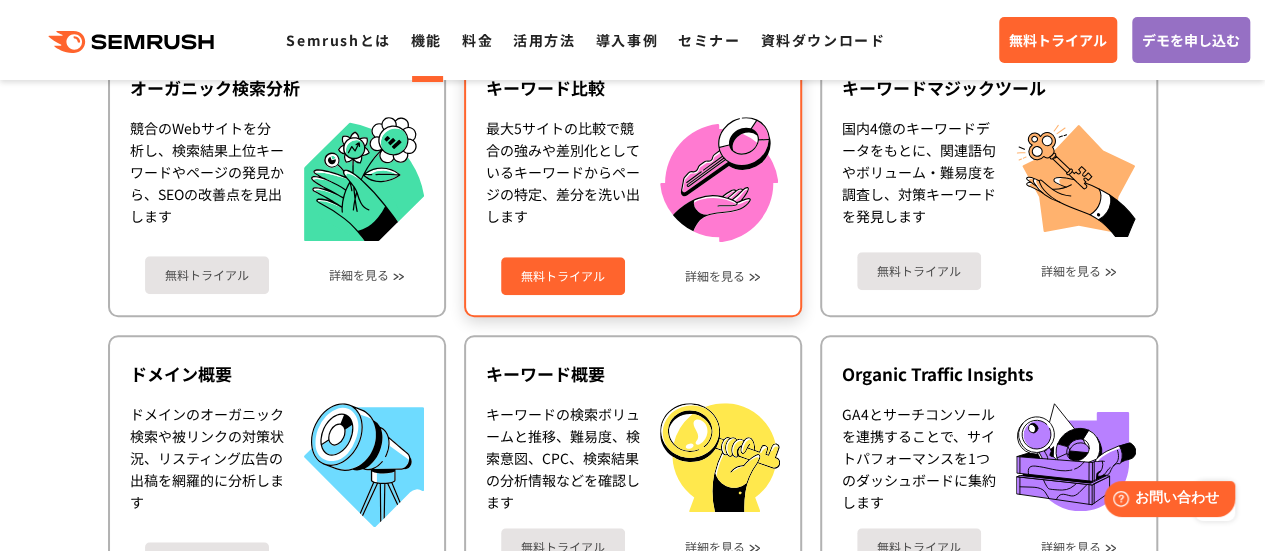 drag, startPoint x: 748, startPoint y: 275, endPoint x: 744, endPoint y: 285, distance: 10.770329 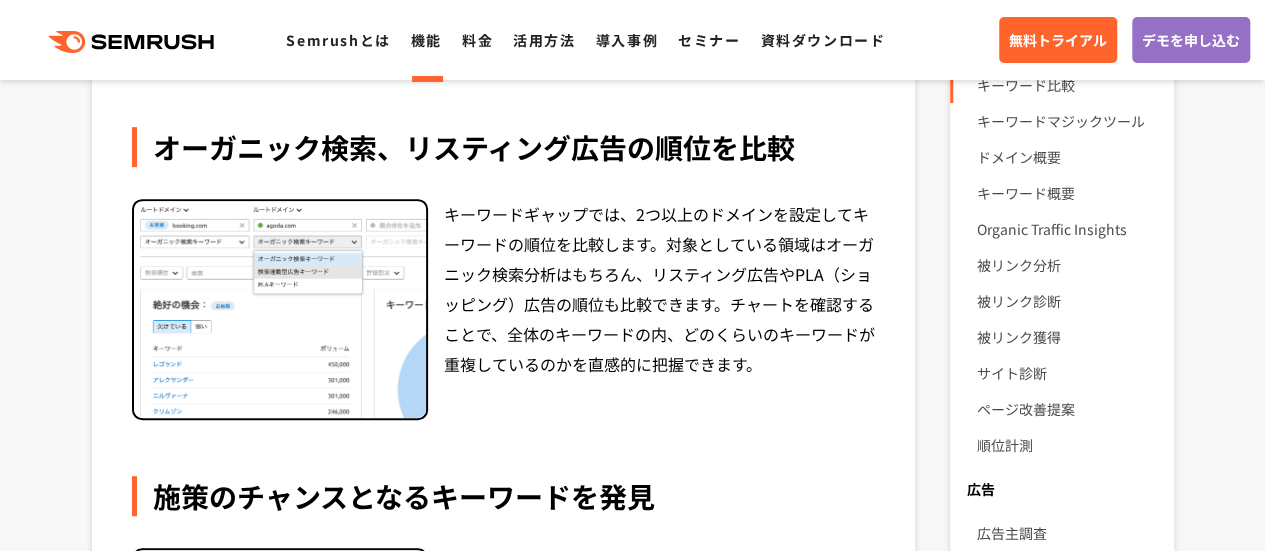 scroll, scrollTop: 400, scrollLeft: 0, axis: vertical 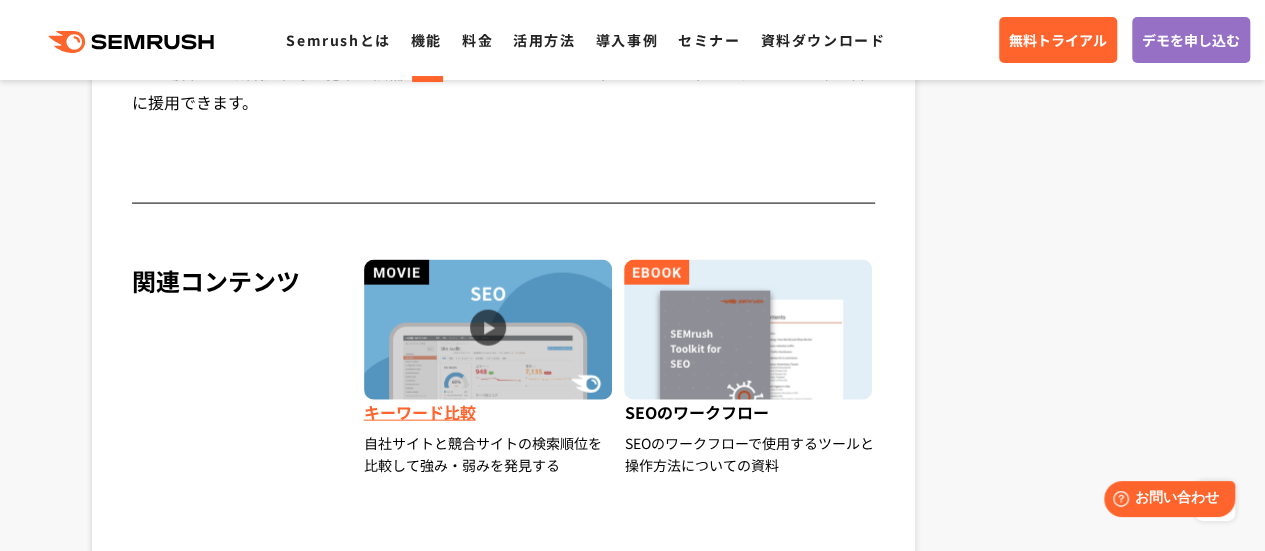 click on "キーワード比較" at bounding box center [489, 416] 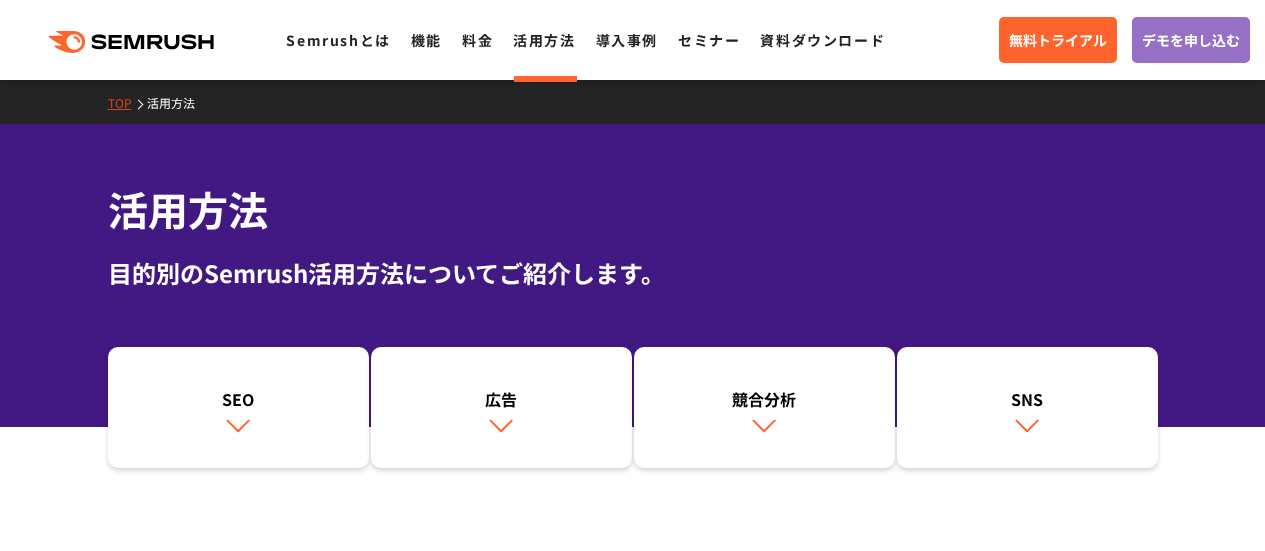 scroll, scrollTop: 460, scrollLeft: 0, axis: vertical 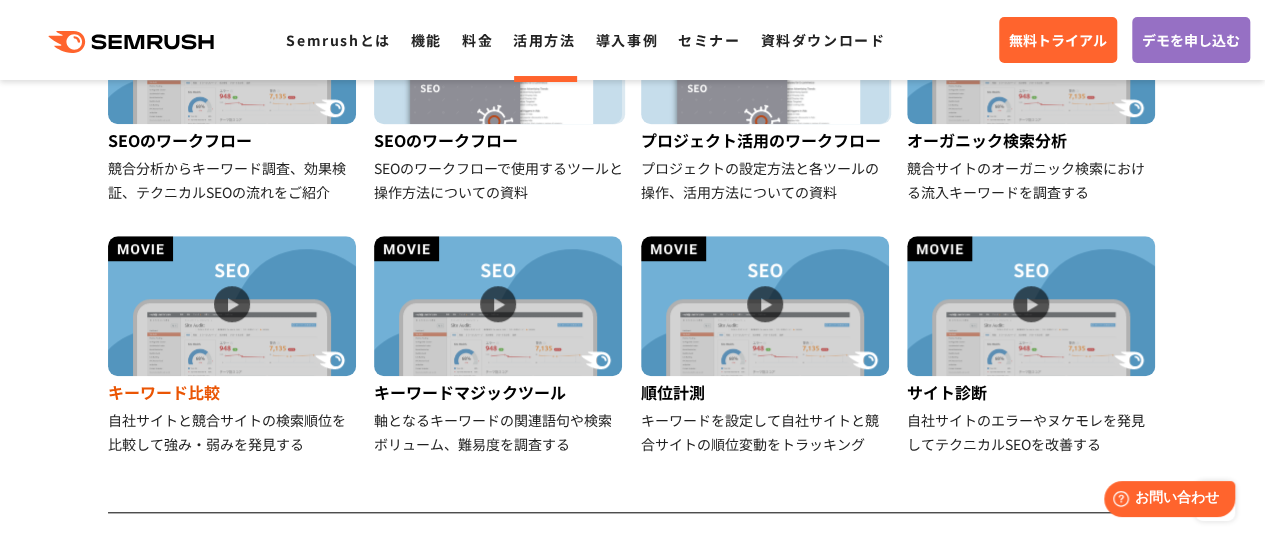 click at bounding box center [232, 306] 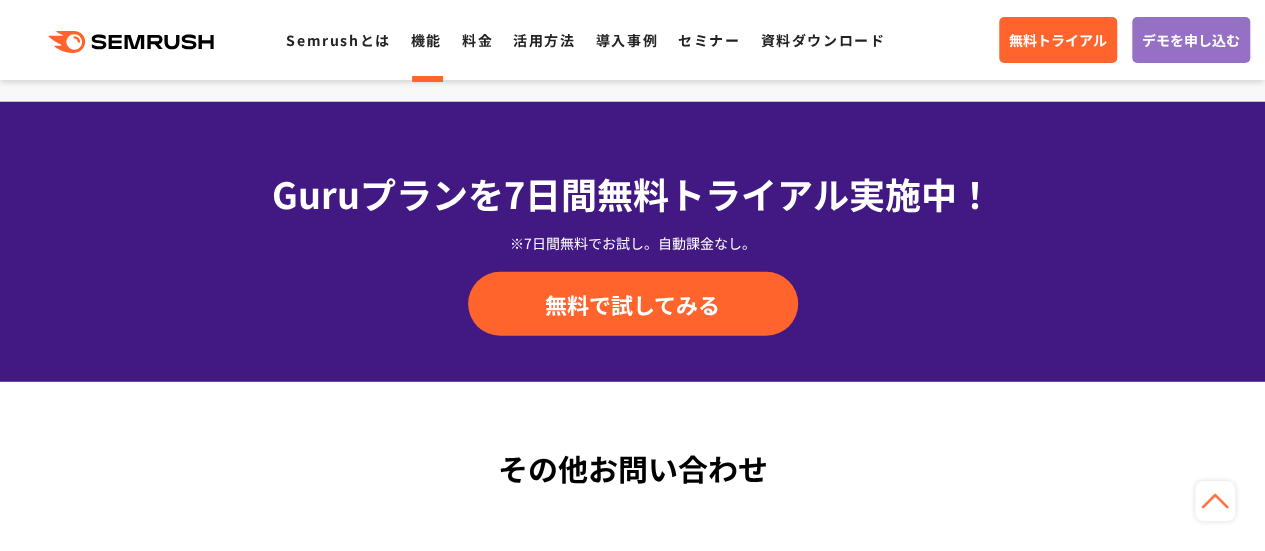 scroll, scrollTop: 0, scrollLeft: 0, axis: both 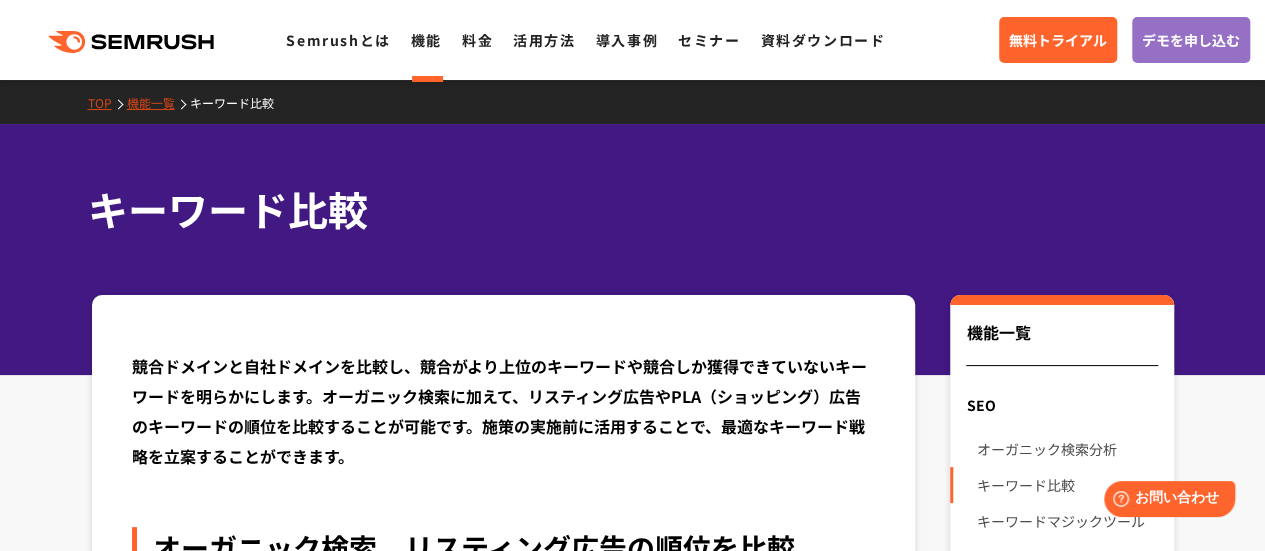 drag, startPoint x: 1056, startPoint y: 276, endPoint x: 1038, endPoint y: 267, distance: 20.12461 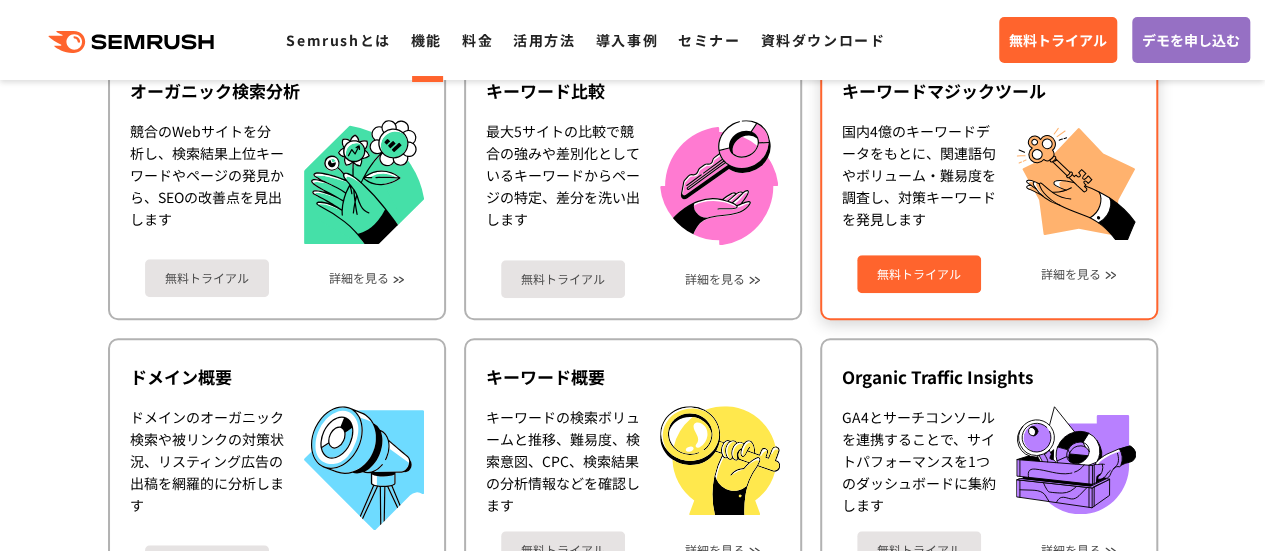 scroll, scrollTop: 0, scrollLeft: 0, axis: both 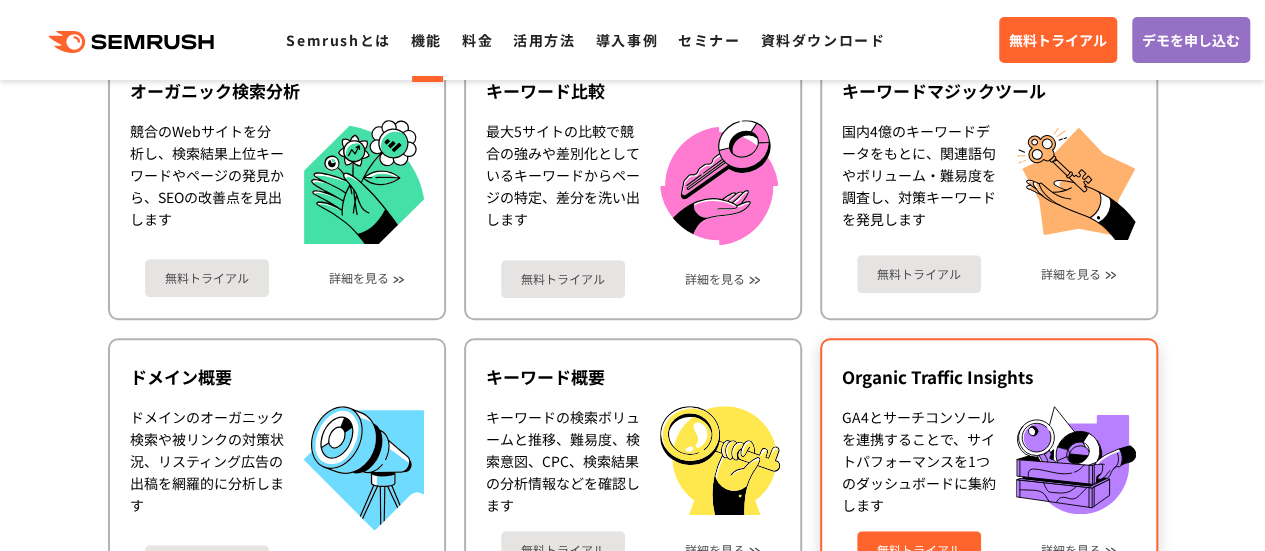 click on "Organic Traffic Insights" at bounding box center [989, 377] 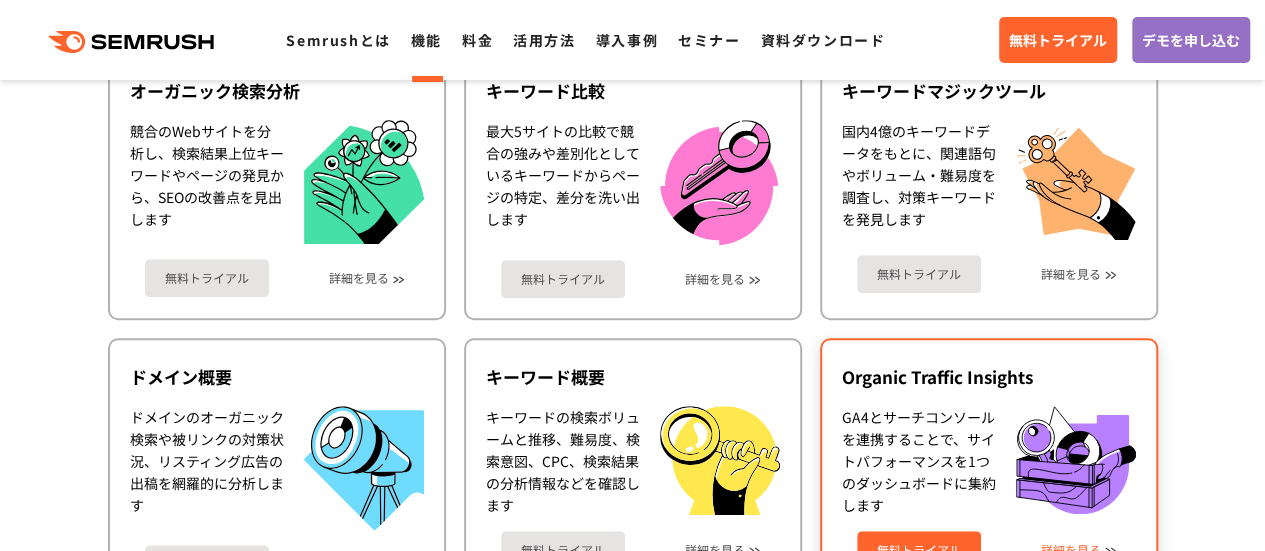 click on "無料トライアル 詳細を見る" at bounding box center (989, 542) 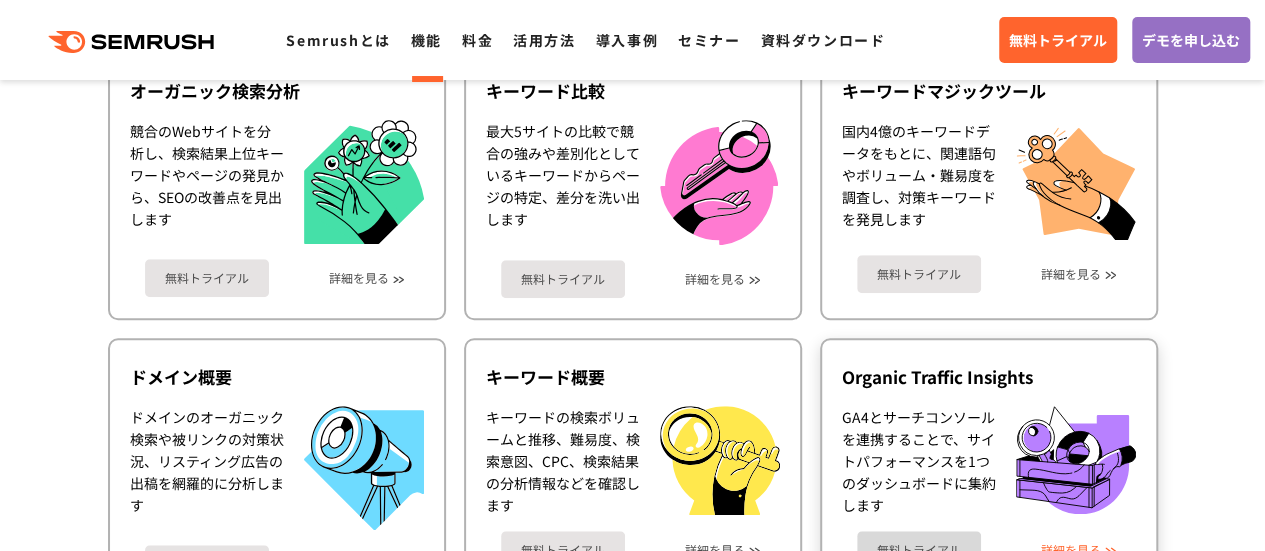 click on "詳細を見る" at bounding box center (1071, 550) 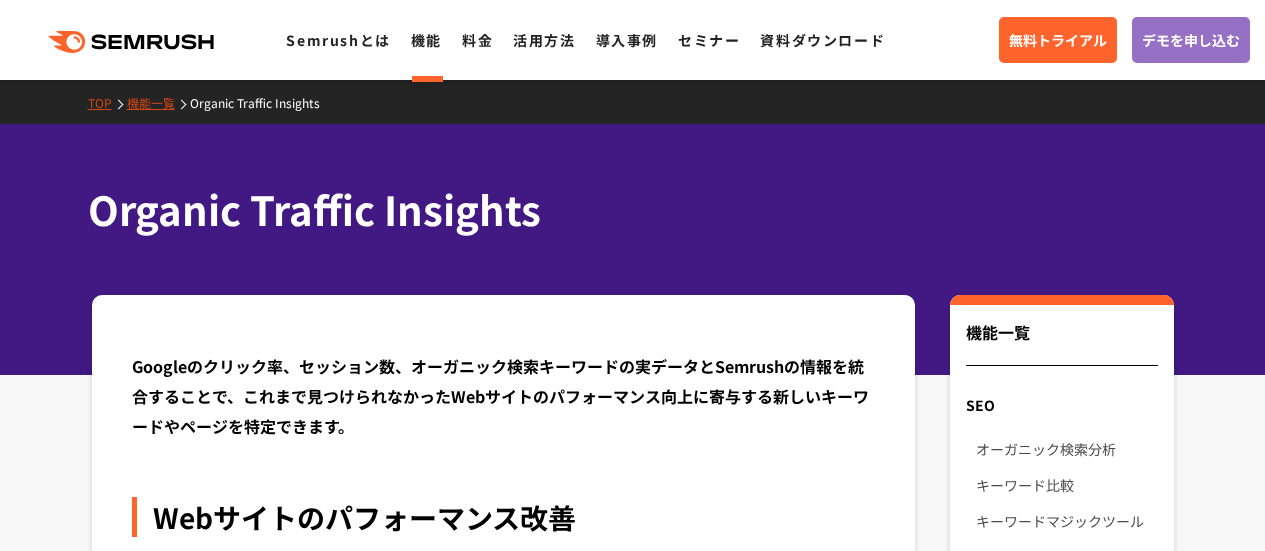 scroll, scrollTop: 400, scrollLeft: 0, axis: vertical 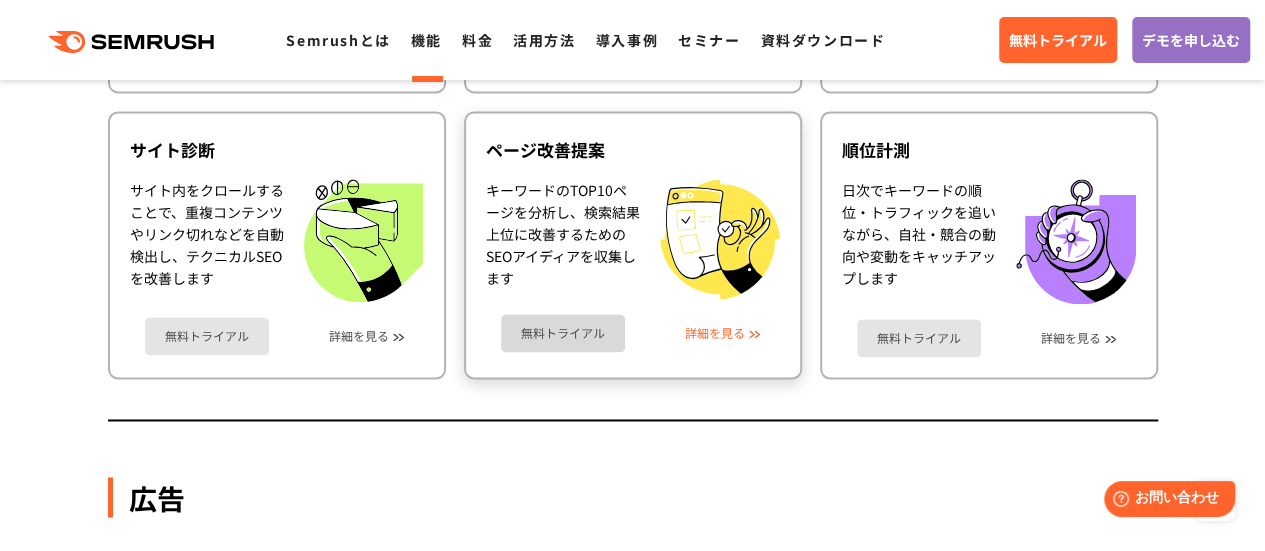 click on "詳細を見る" at bounding box center (715, 333) 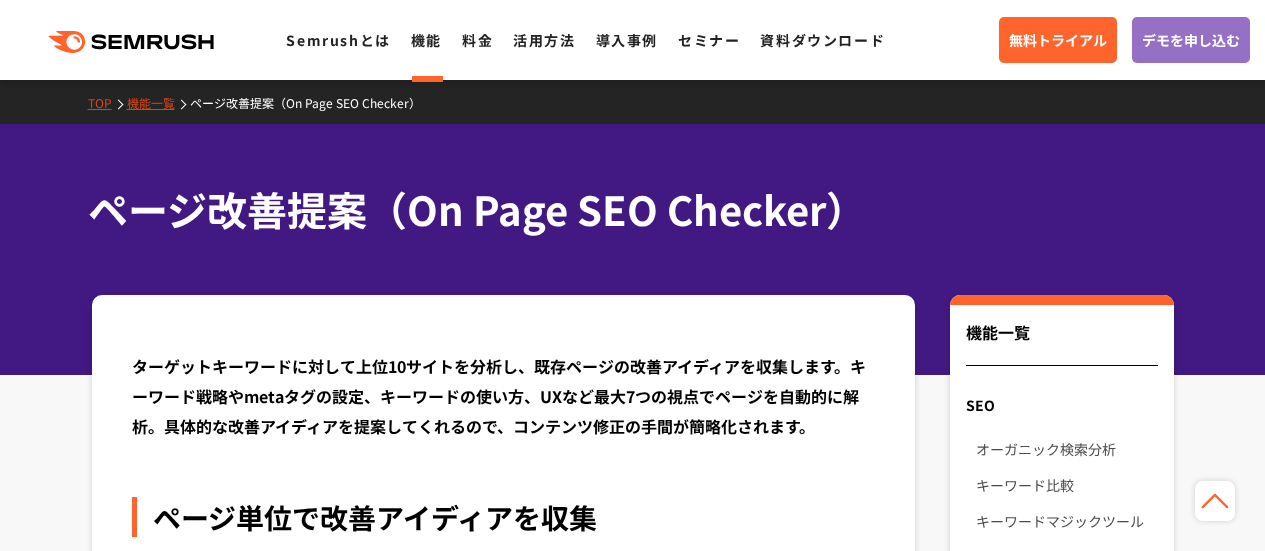scroll, scrollTop: 600, scrollLeft: 0, axis: vertical 